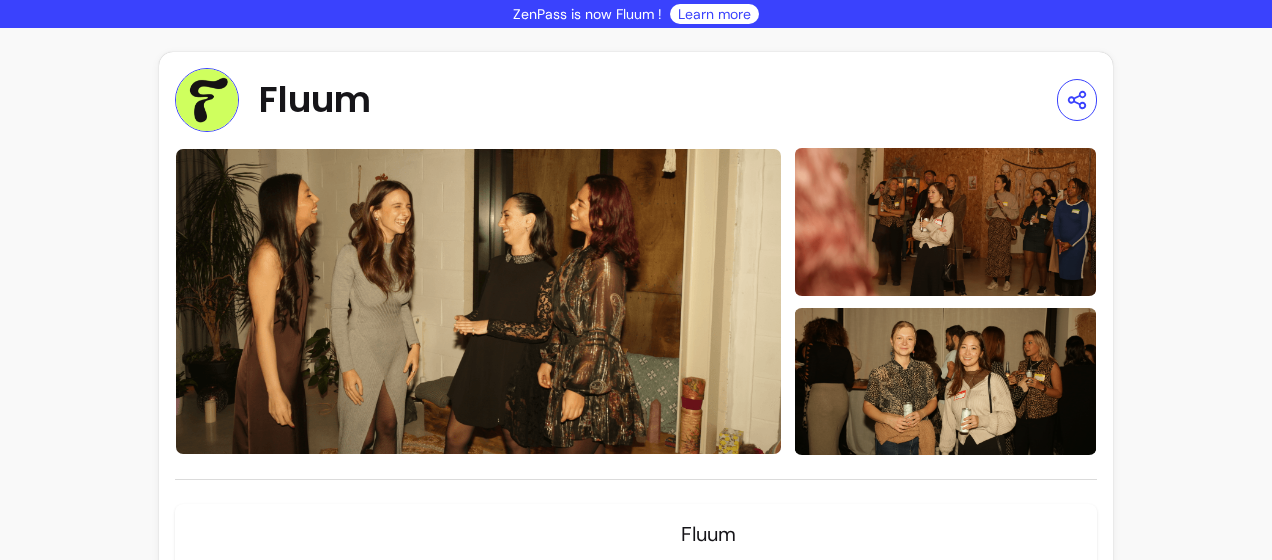 scroll, scrollTop: 0, scrollLeft: 0, axis: both 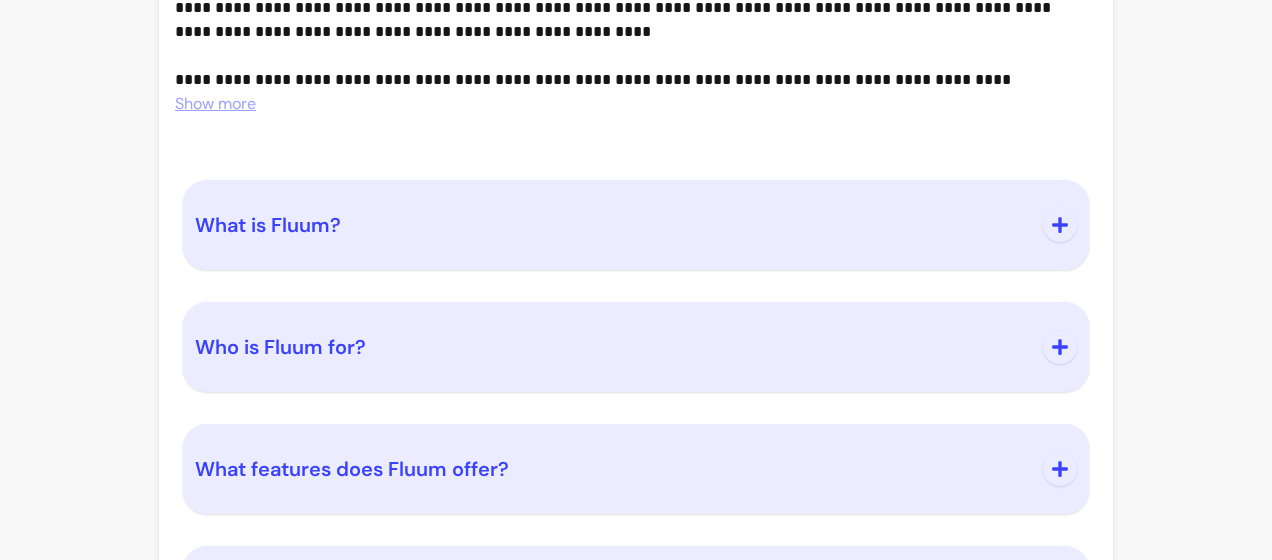 click at bounding box center [1060, 225] 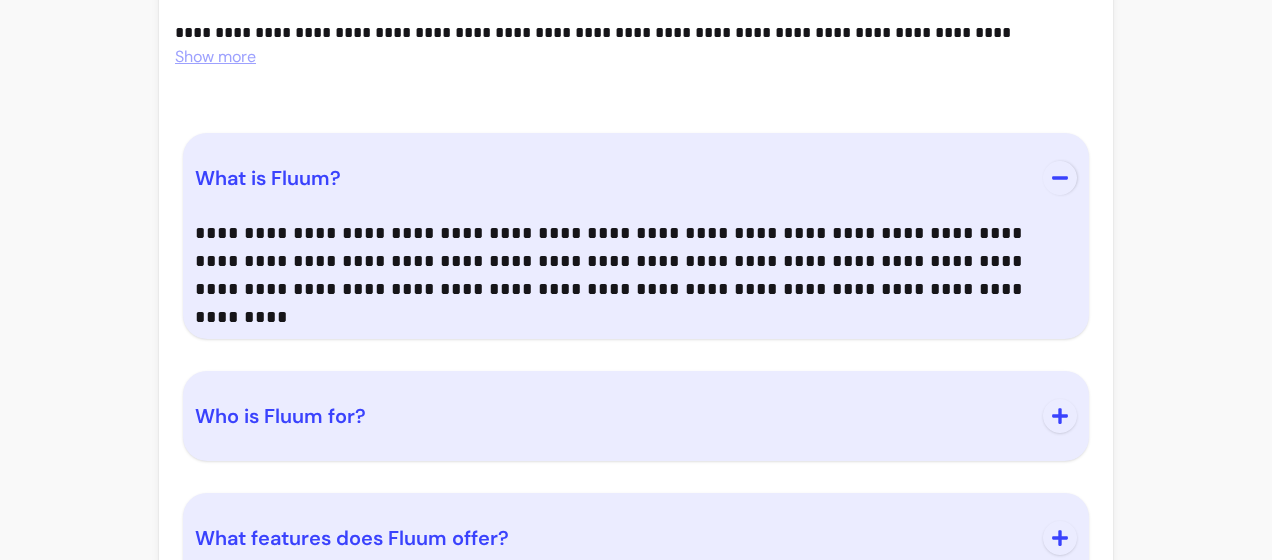 scroll, scrollTop: 2196, scrollLeft: 0, axis: vertical 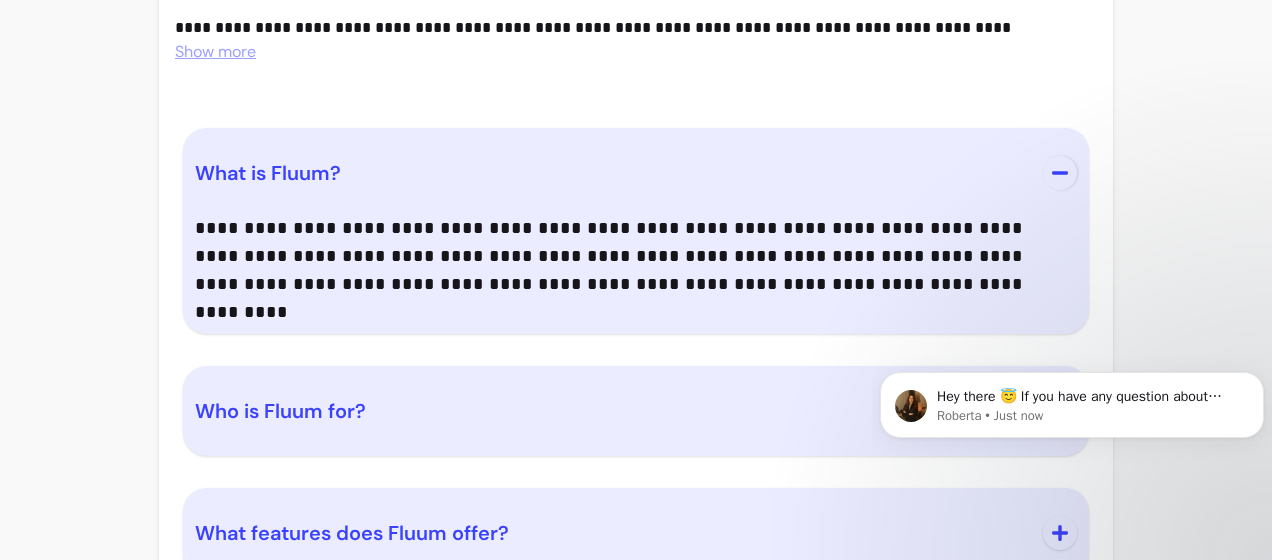 click on "**********" at bounding box center [636, -718] 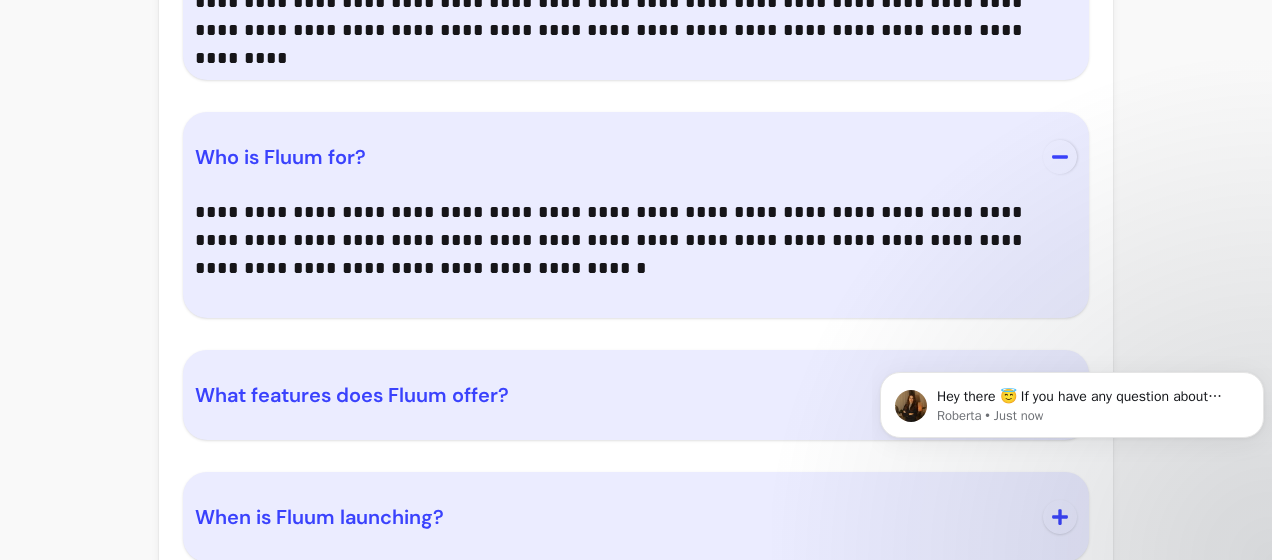 scroll, scrollTop: 2479, scrollLeft: 0, axis: vertical 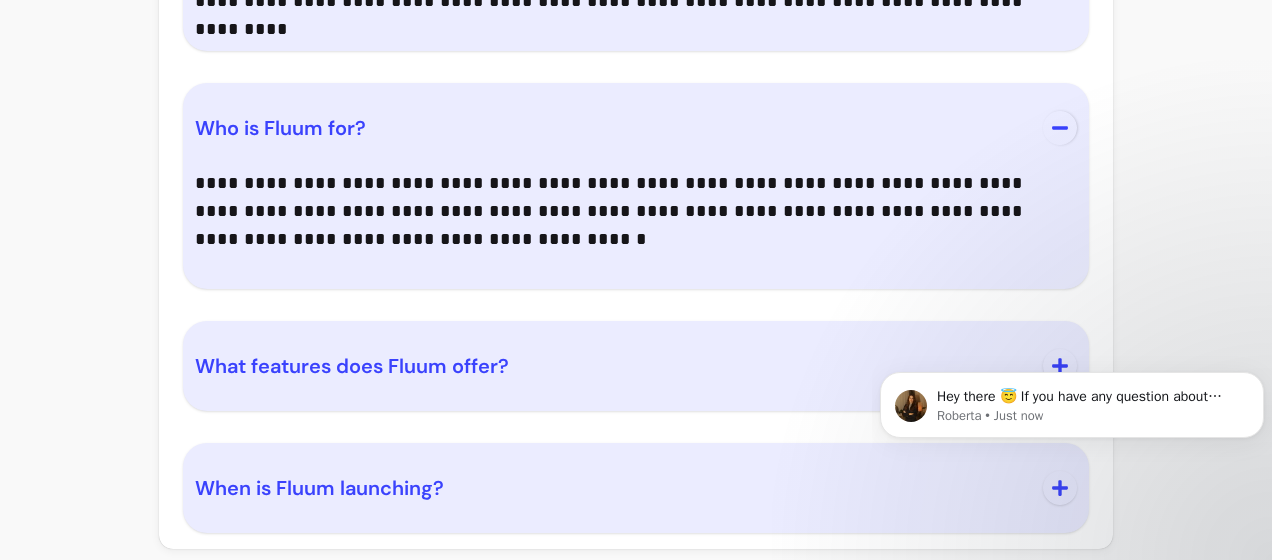 click on "What features does Fluum offer?" at bounding box center (352, 366) 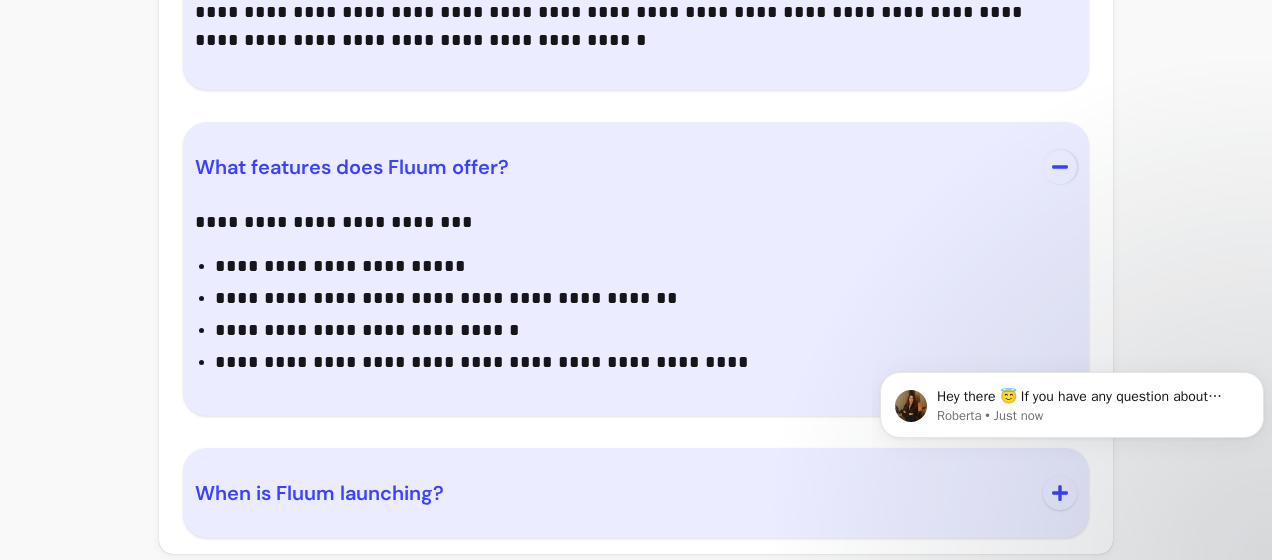 scroll, scrollTop: 2683, scrollLeft: 0, axis: vertical 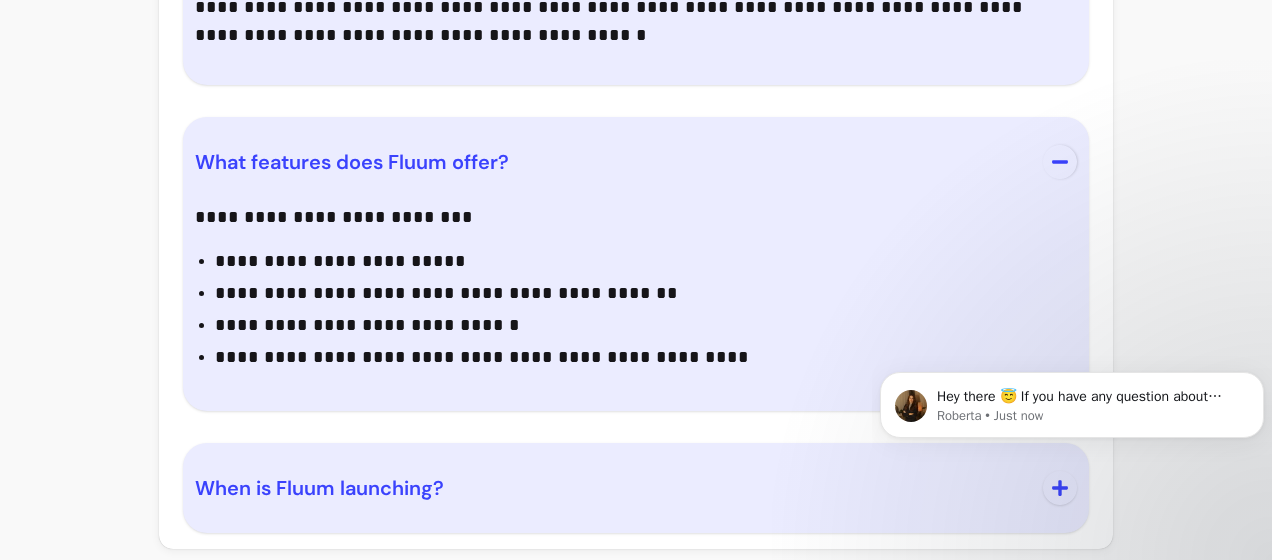 click on "When is Fluum launching?" at bounding box center [613, 488] 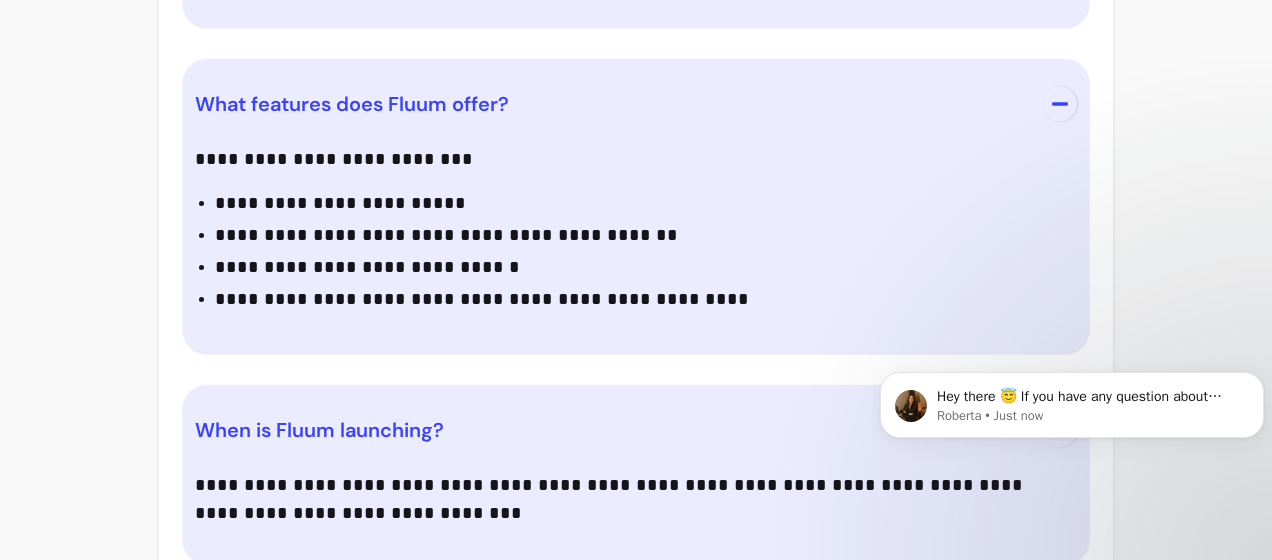 scroll, scrollTop: 2771, scrollLeft: 0, axis: vertical 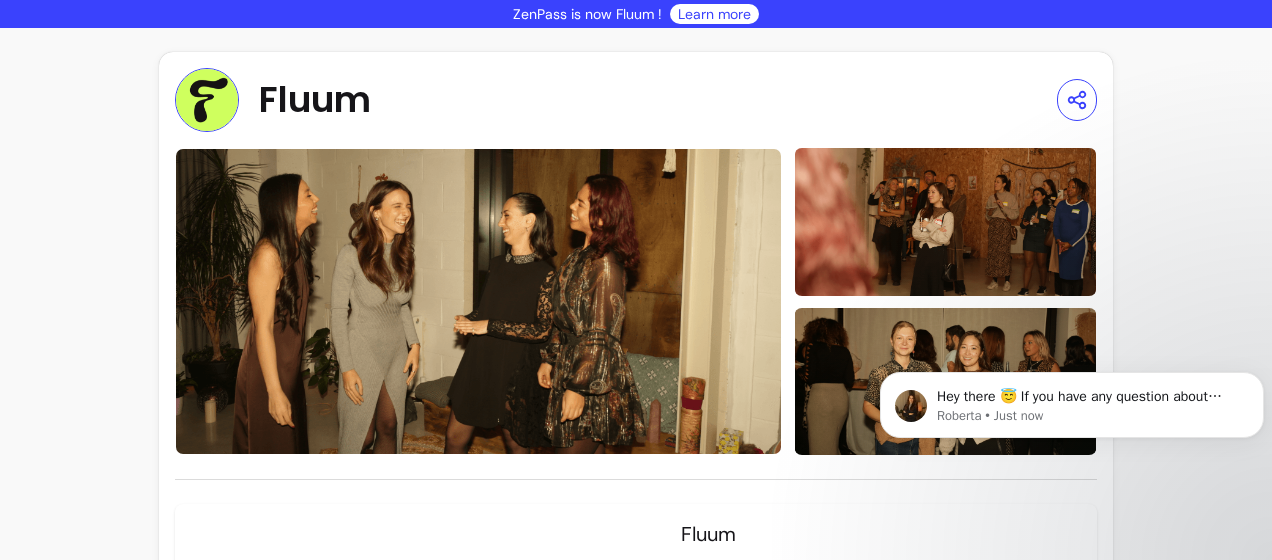 drag, startPoint x: 614, startPoint y: 409, endPoint x: 608, endPoint y: 107, distance: 302.0596 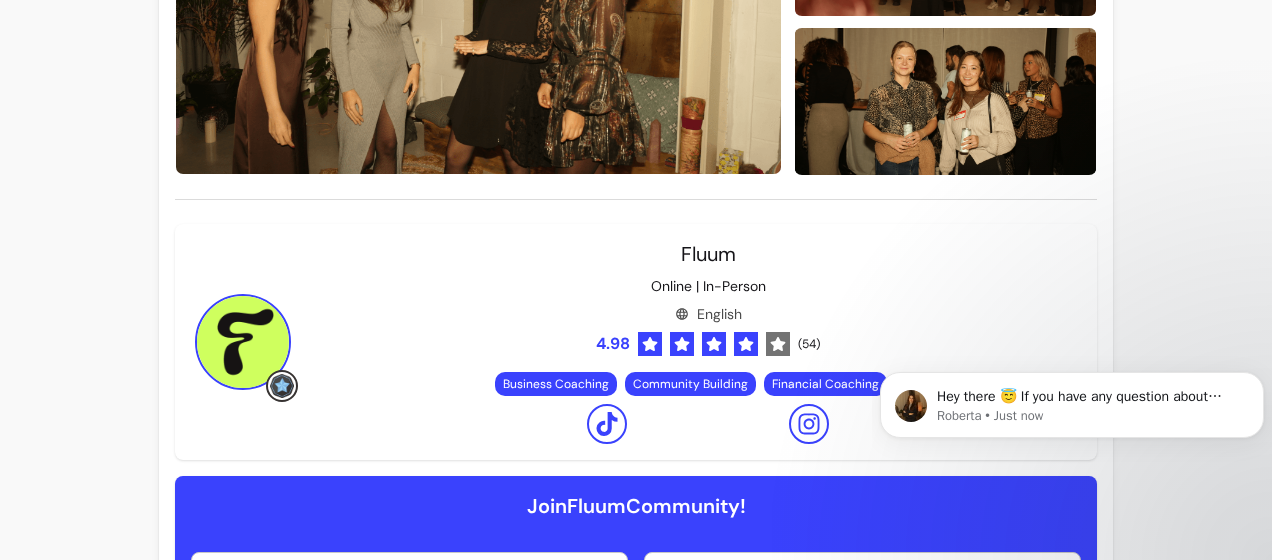 scroll, scrollTop: 0, scrollLeft: 0, axis: both 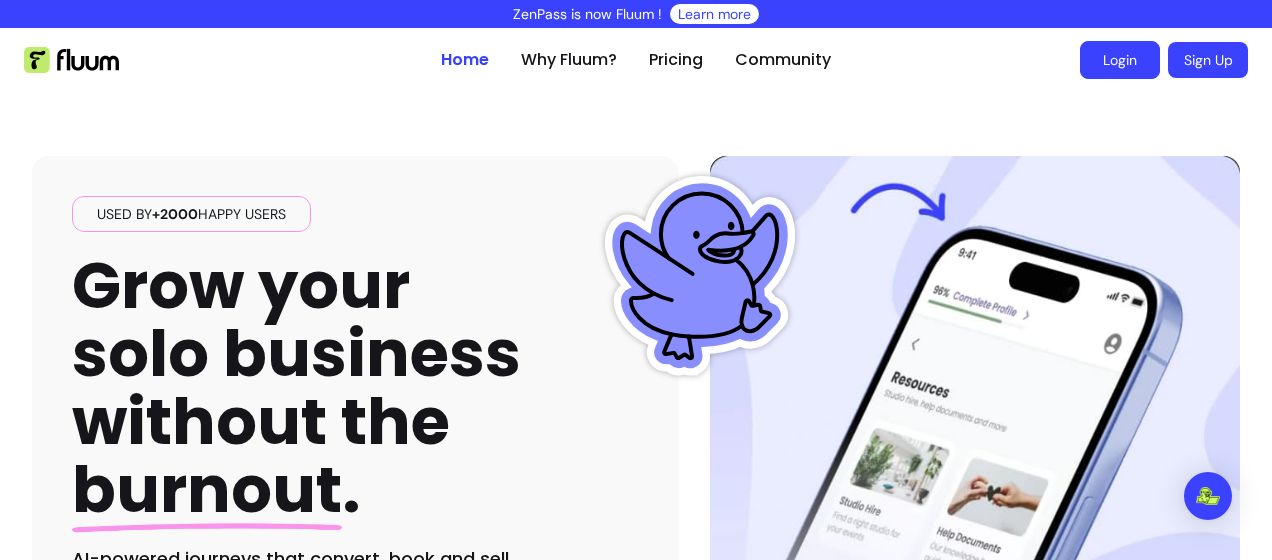 click on "Login" at bounding box center (1120, 60) 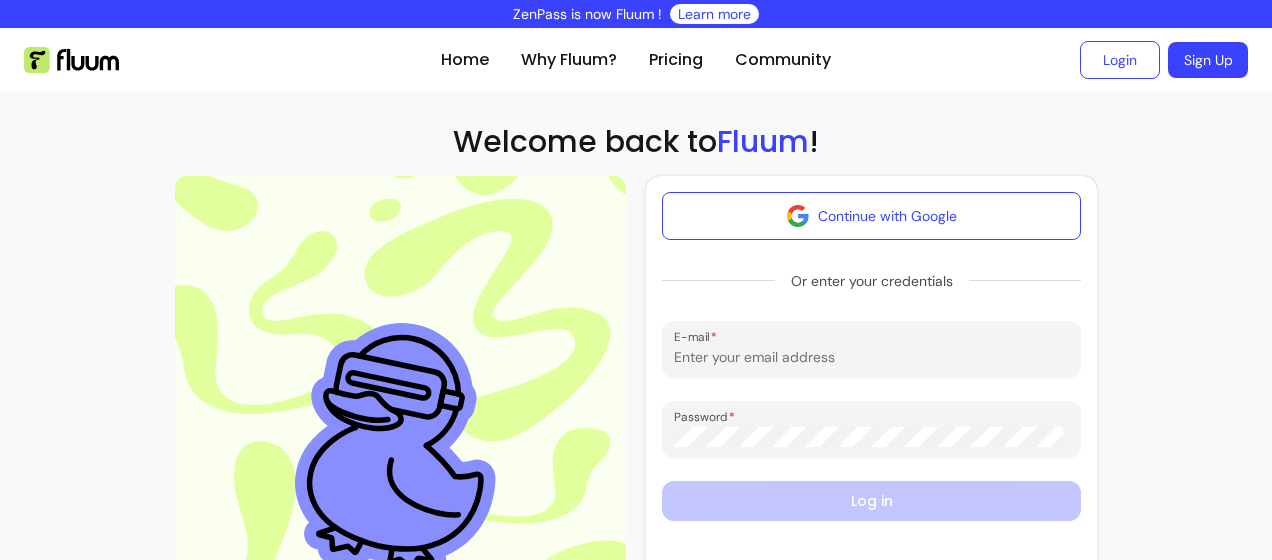 scroll, scrollTop: 0, scrollLeft: 0, axis: both 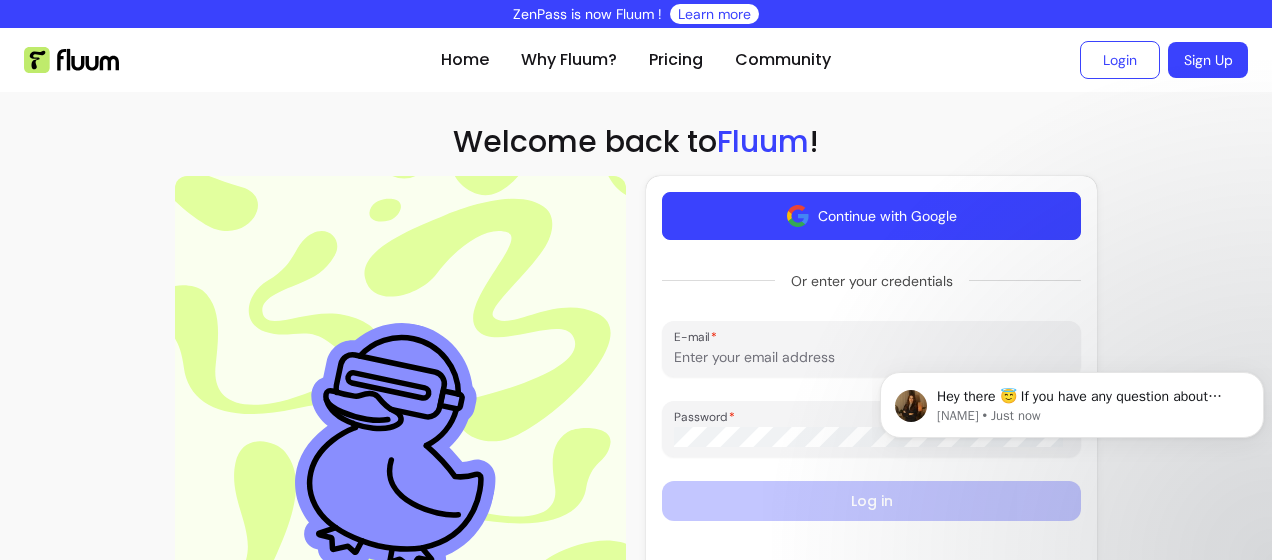 click on "Continue with Google" at bounding box center [871, 216] 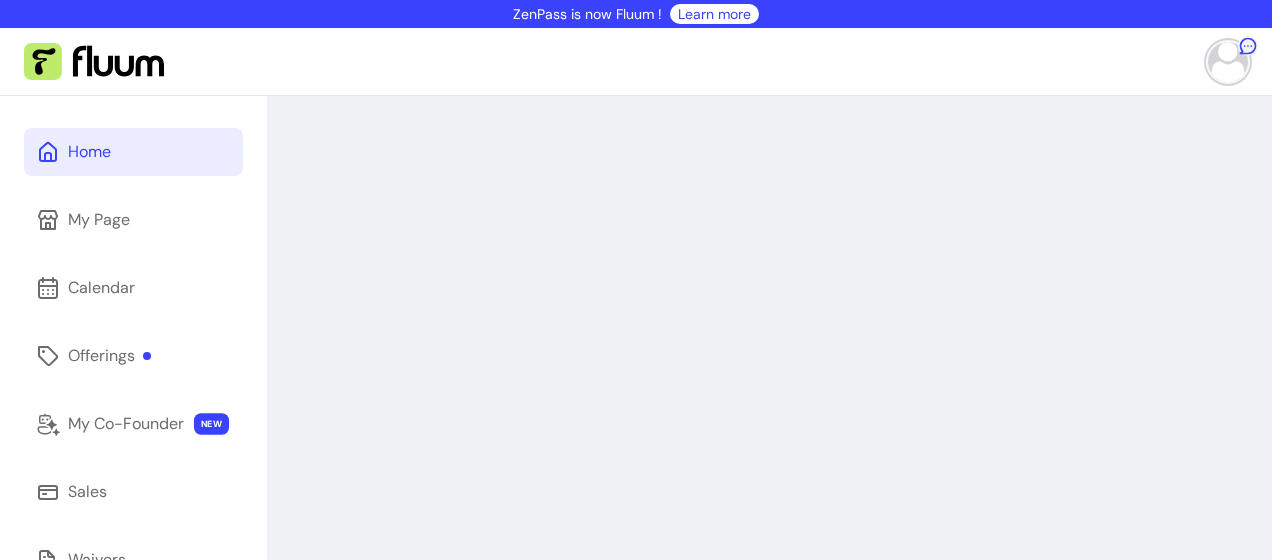 scroll, scrollTop: 0, scrollLeft: 0, axis: both 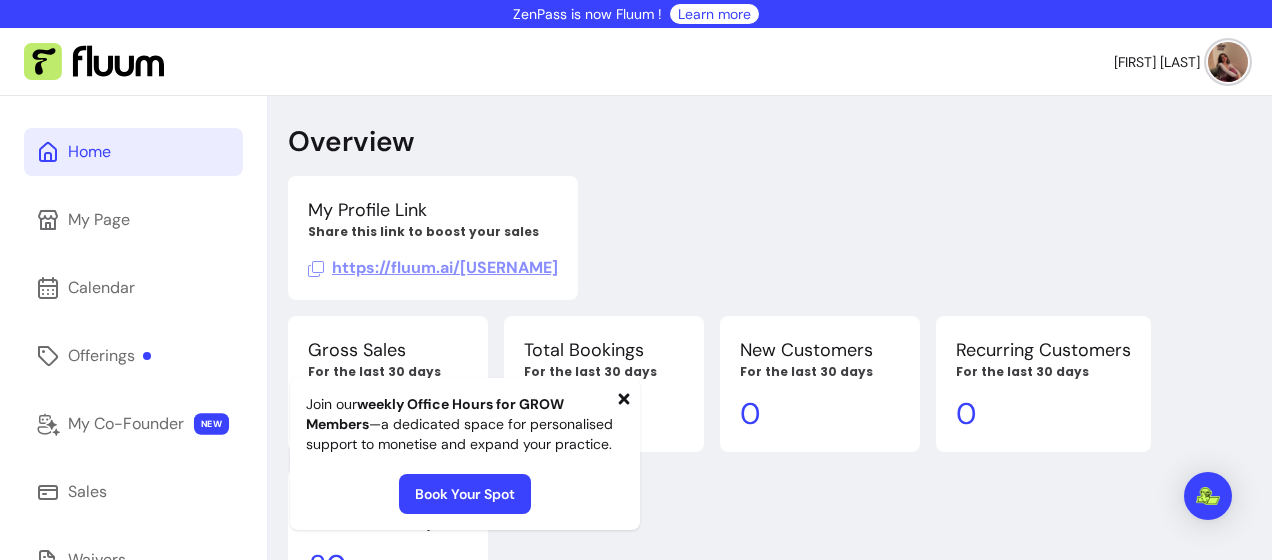 click 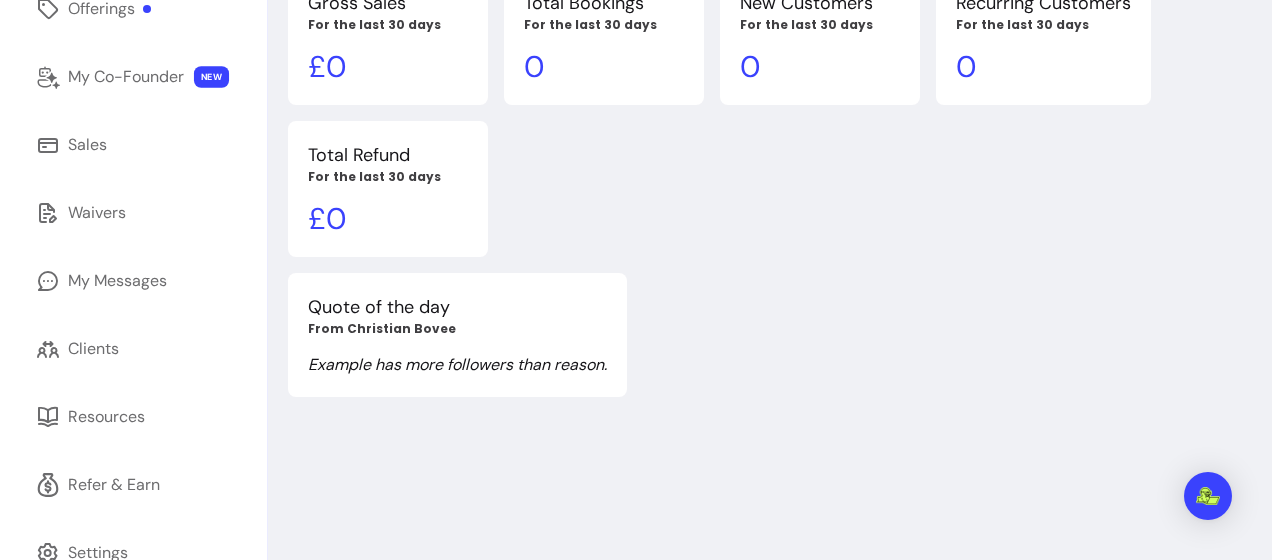 scroll, scrollTop: 385, scrollLeft: 0, axis: vertical 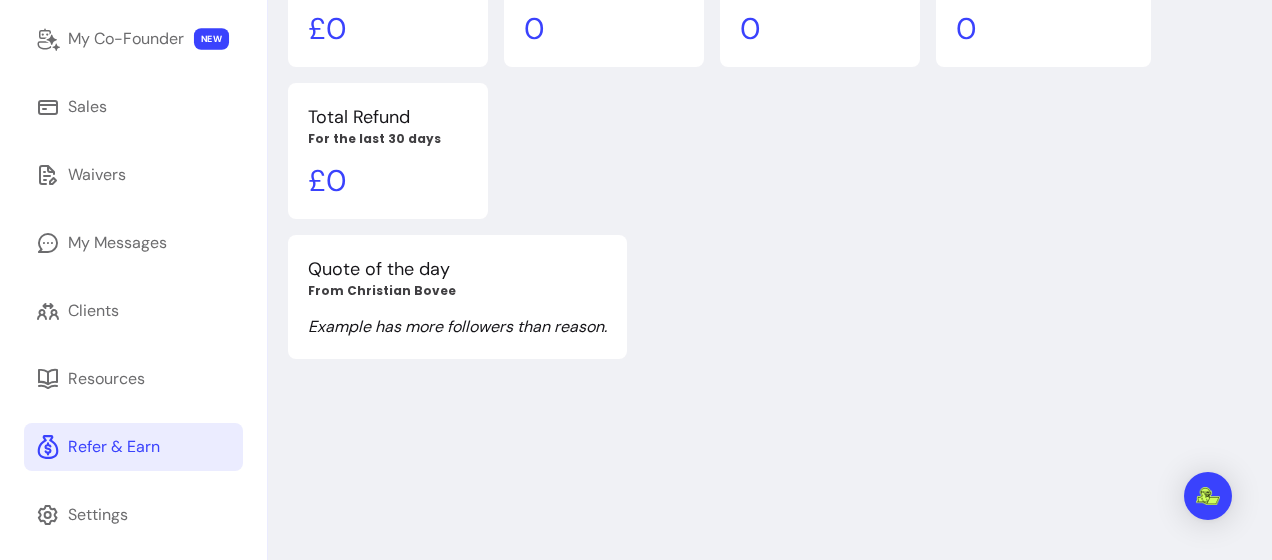 click on "Refer & Earn" at bounding box center (114, 447) 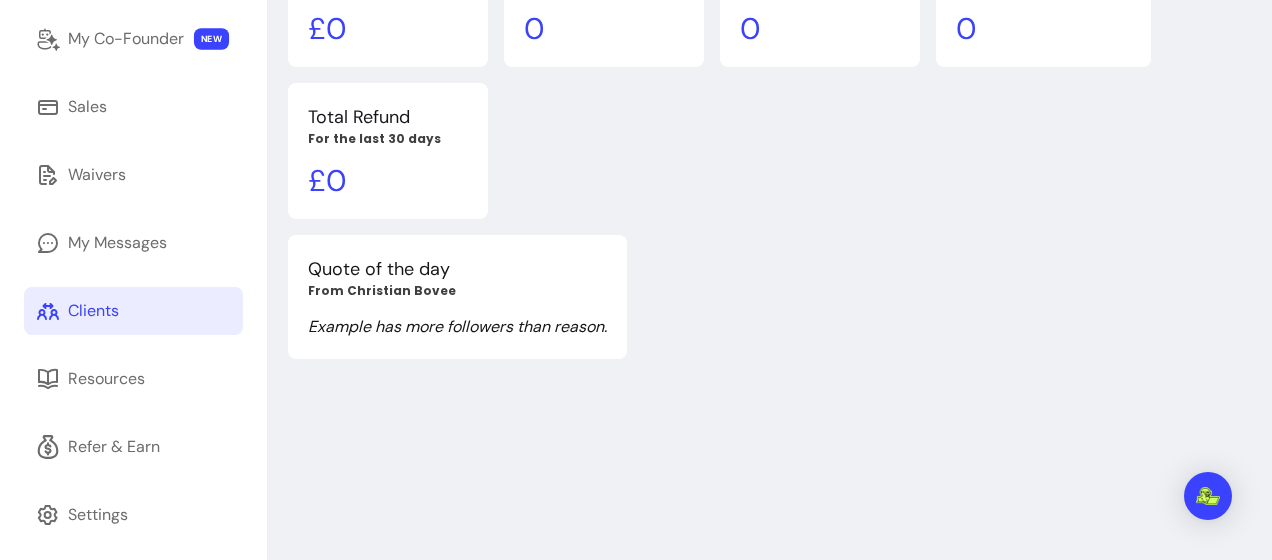 click on "Clients" at bounding box center [133, 311] 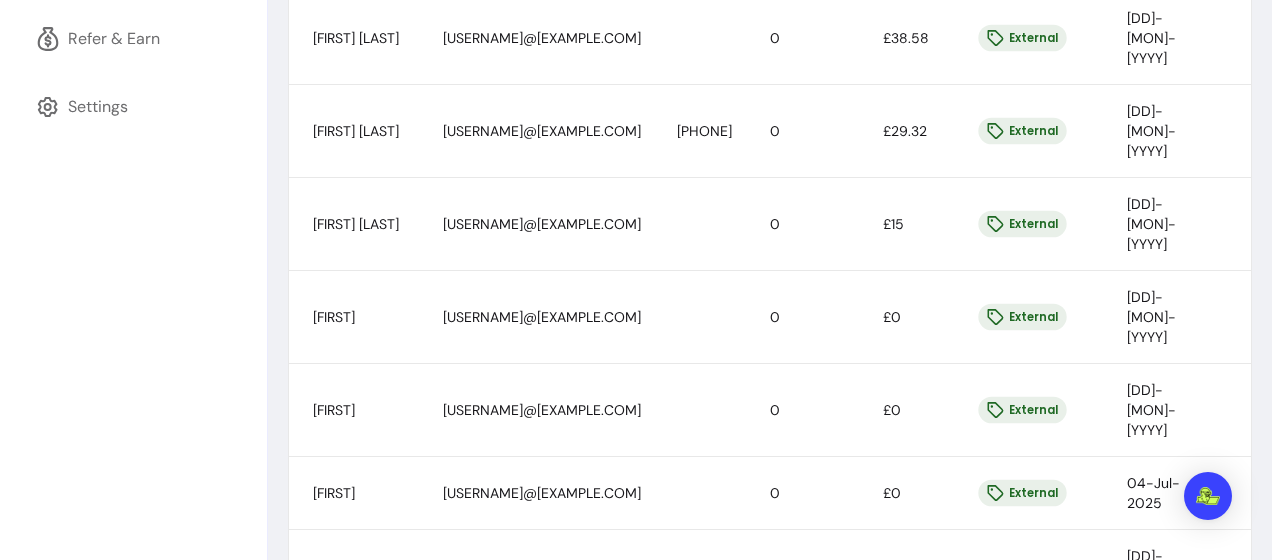scroll, scrollTop: 804, scrollLeft: 0, axis: vertical 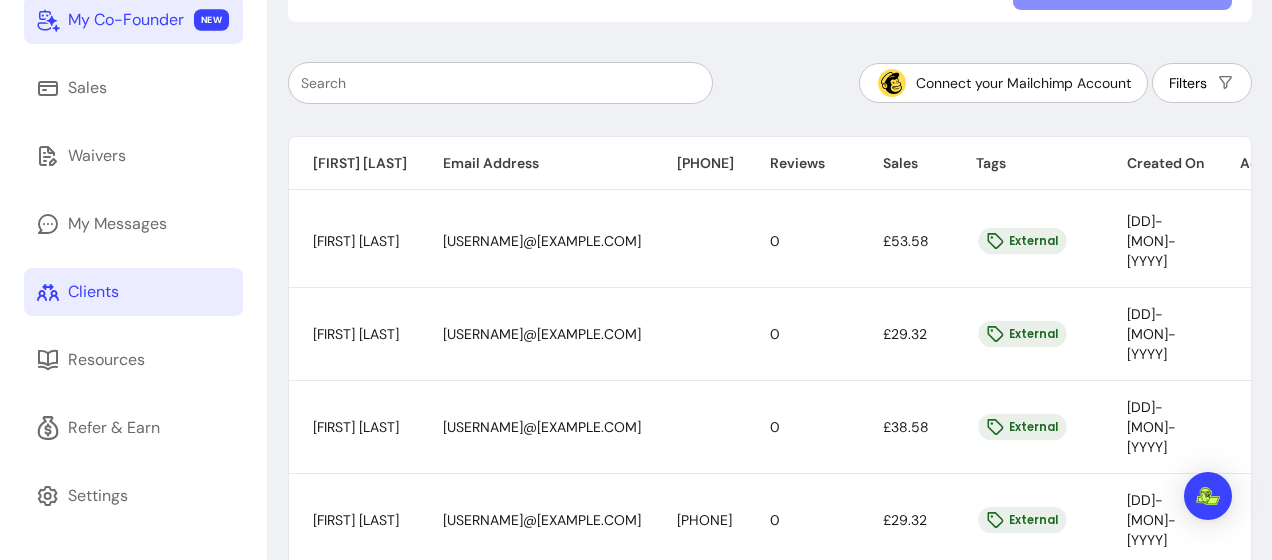 click on "My Co-Founder" at bounding box center [126, 20] 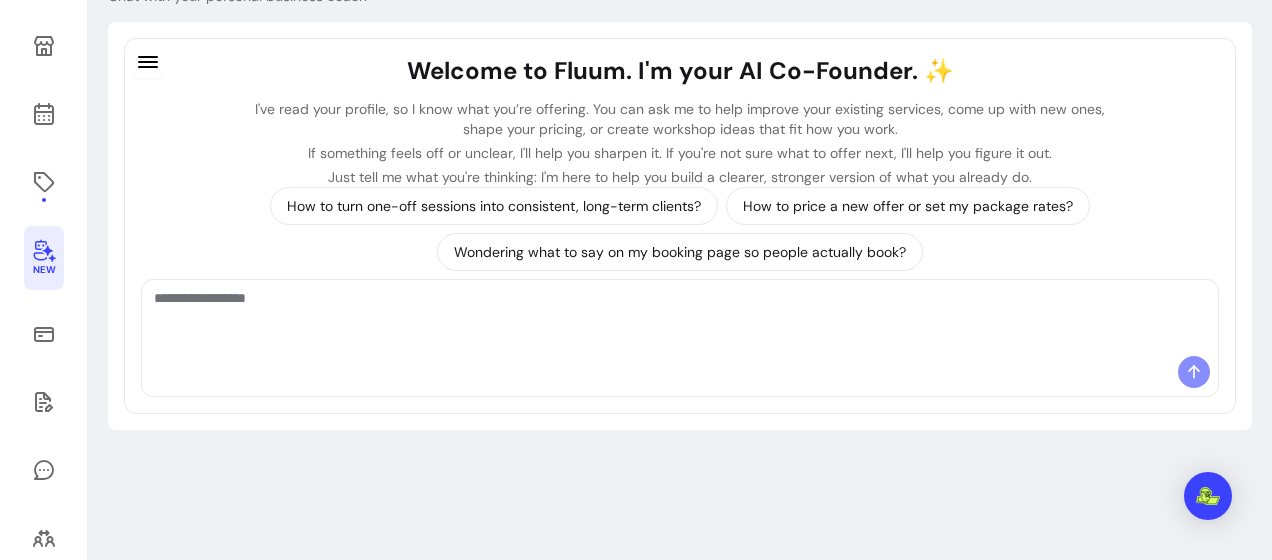 scroll, scrollTop: 96, scrollLeft: 0, axis: vertical 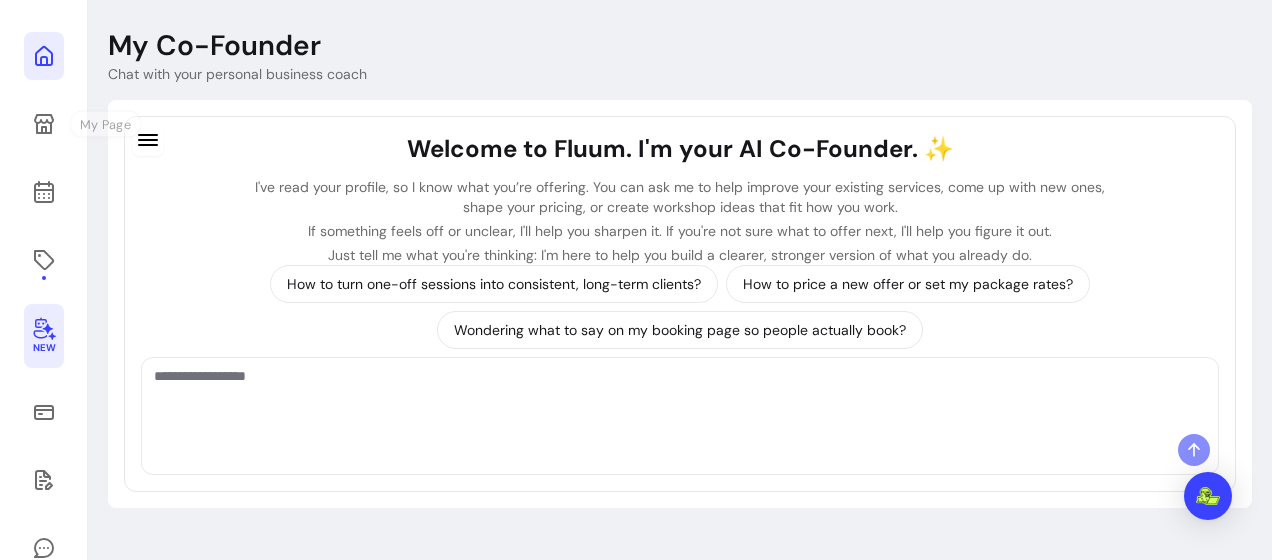 click at bounding box center (44, 56) 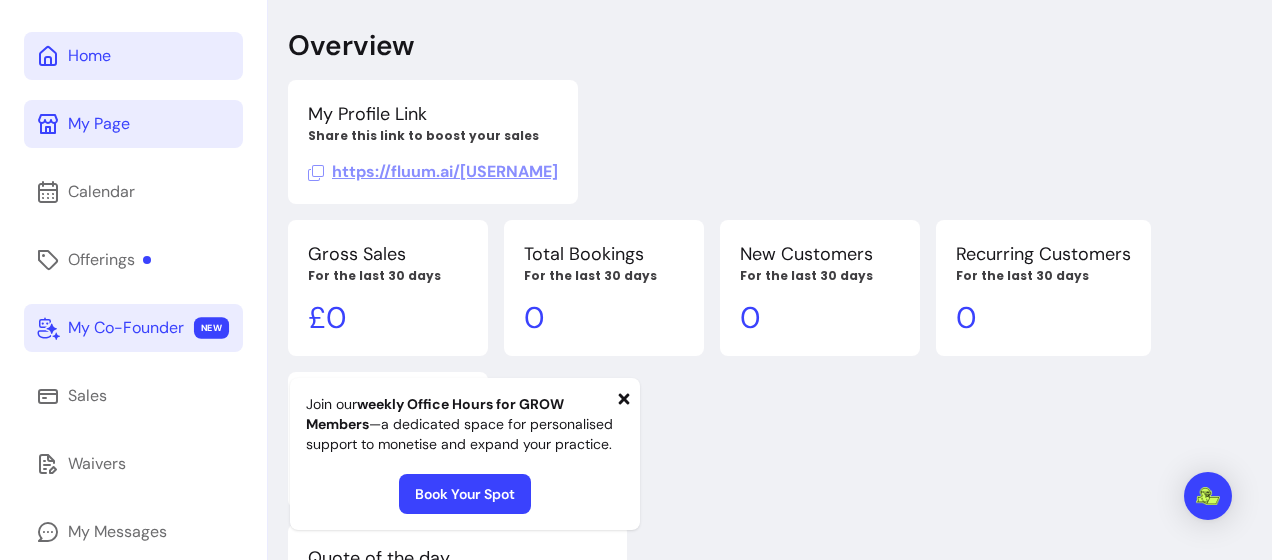 click on "My Page" at bounding box center [99, 124] 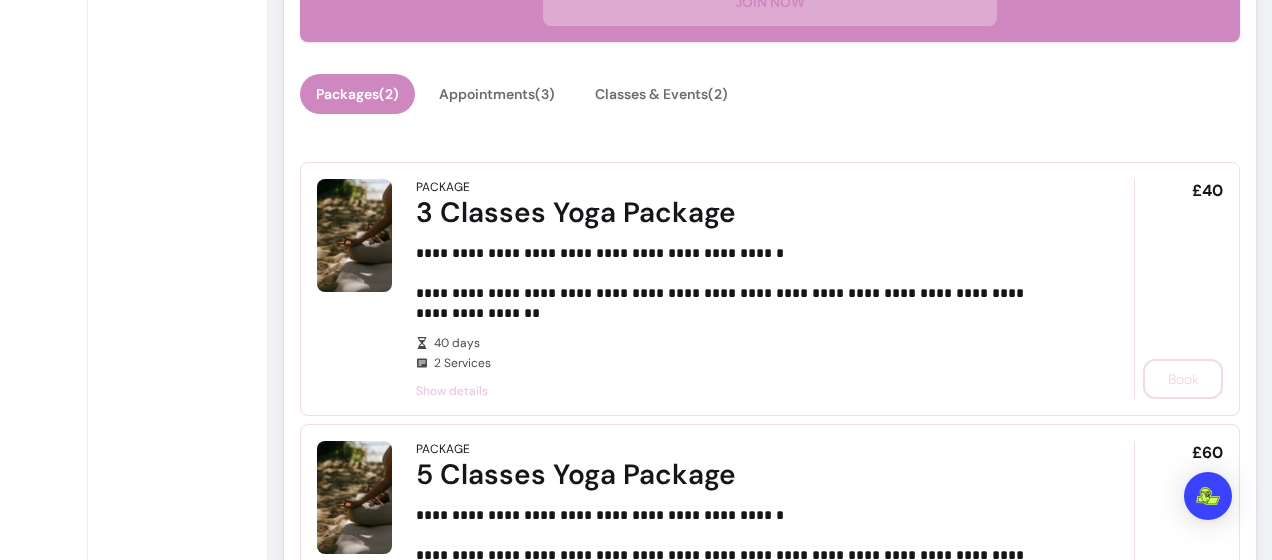 scroll, scrollTop: 1079, scrollLeft: 0, axis: vertical 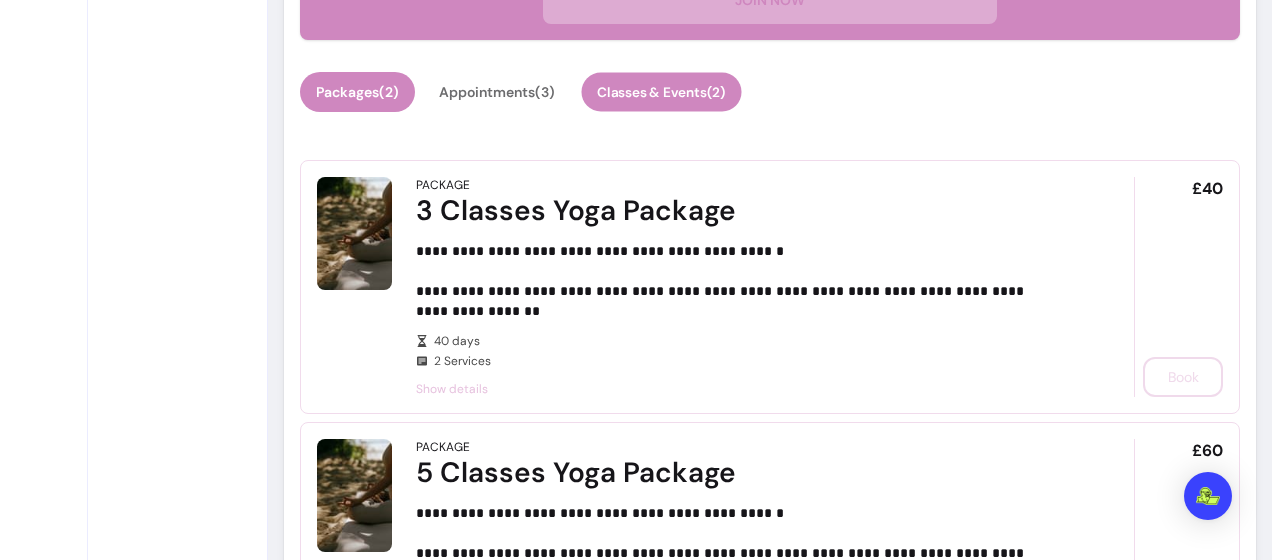 click on "Classes & Events  ( 2 )" at bounding box center [661, 92] 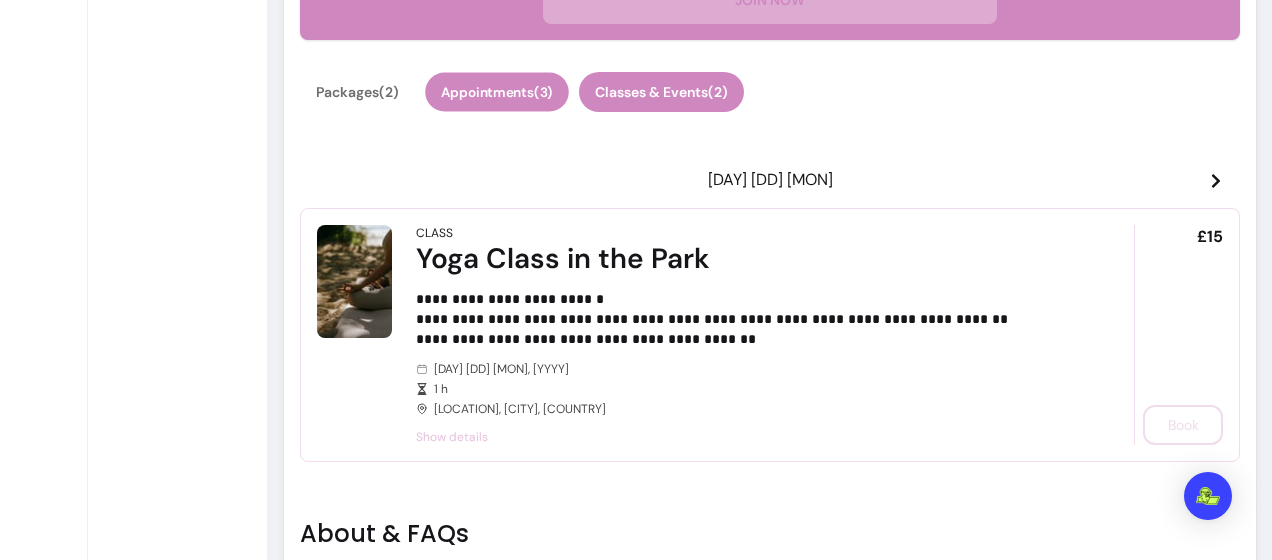 click on "Appointments  ( 3 )" at bounding box center (497, 92) 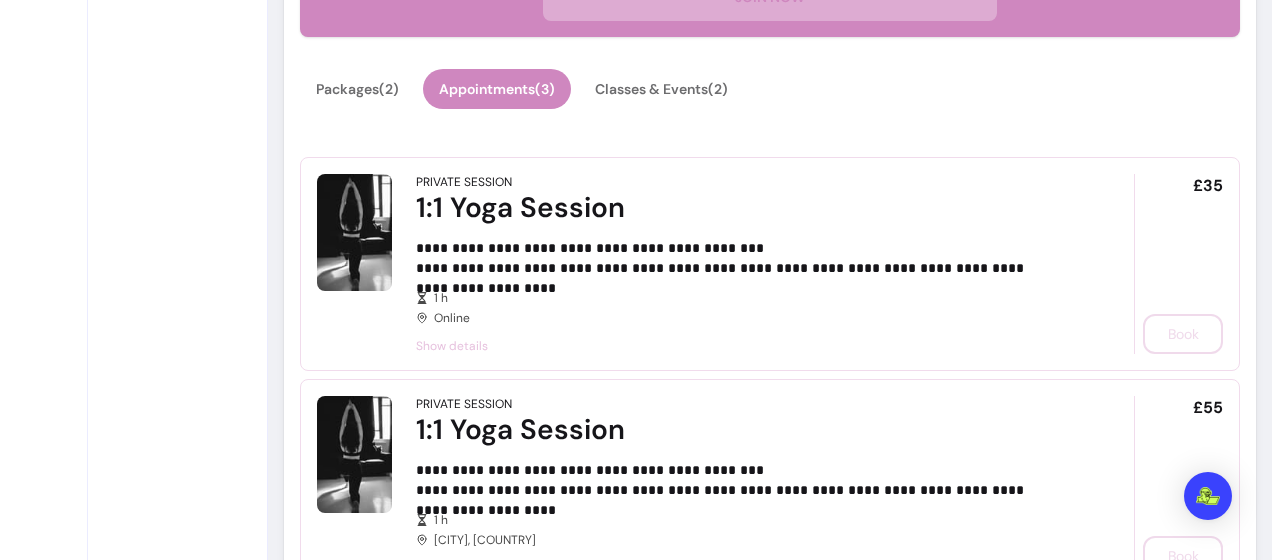 scroll, scrollTop: 1066, scrollLeft: 0, axis: vertical 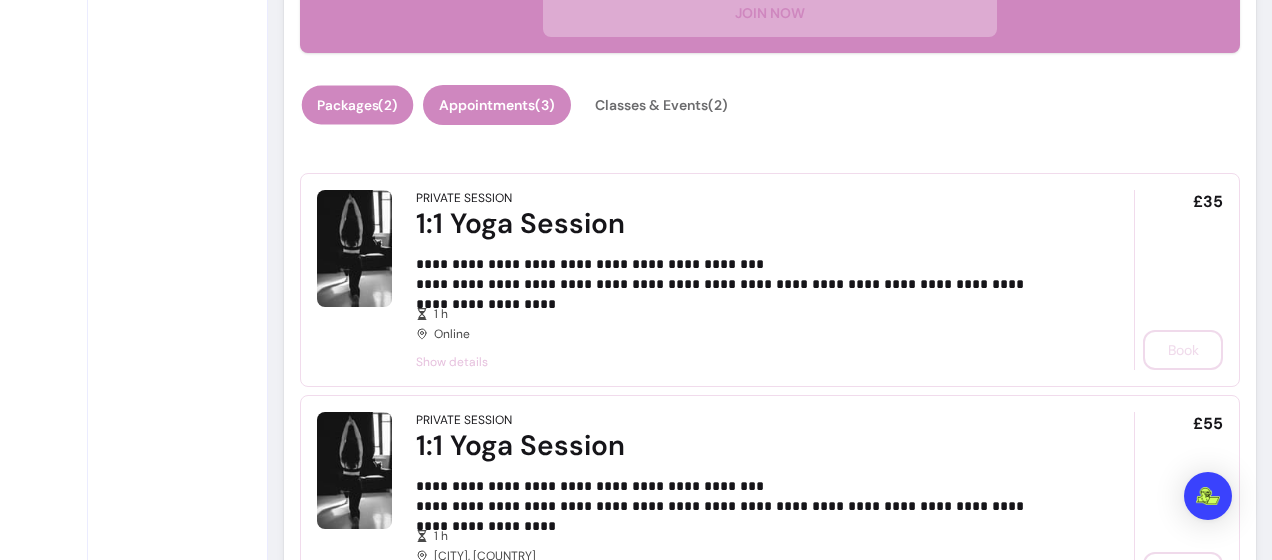 click on "Packages  ( 2 )" at bounding box center (358, 105) 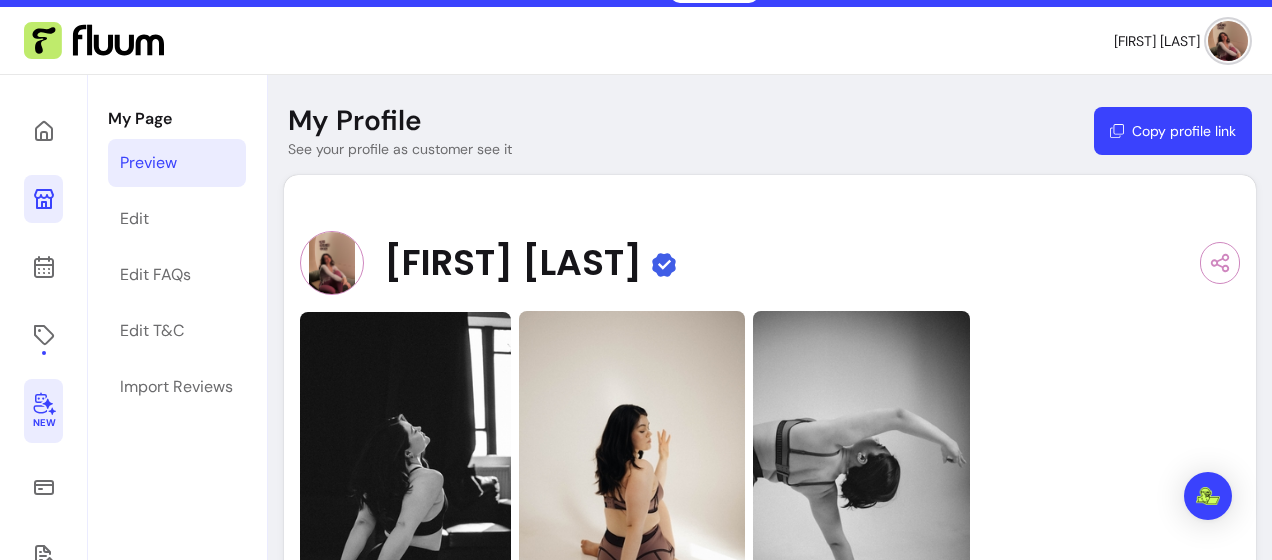 scroll, scrollTop: 0, scrollLeft: 0, axis: both 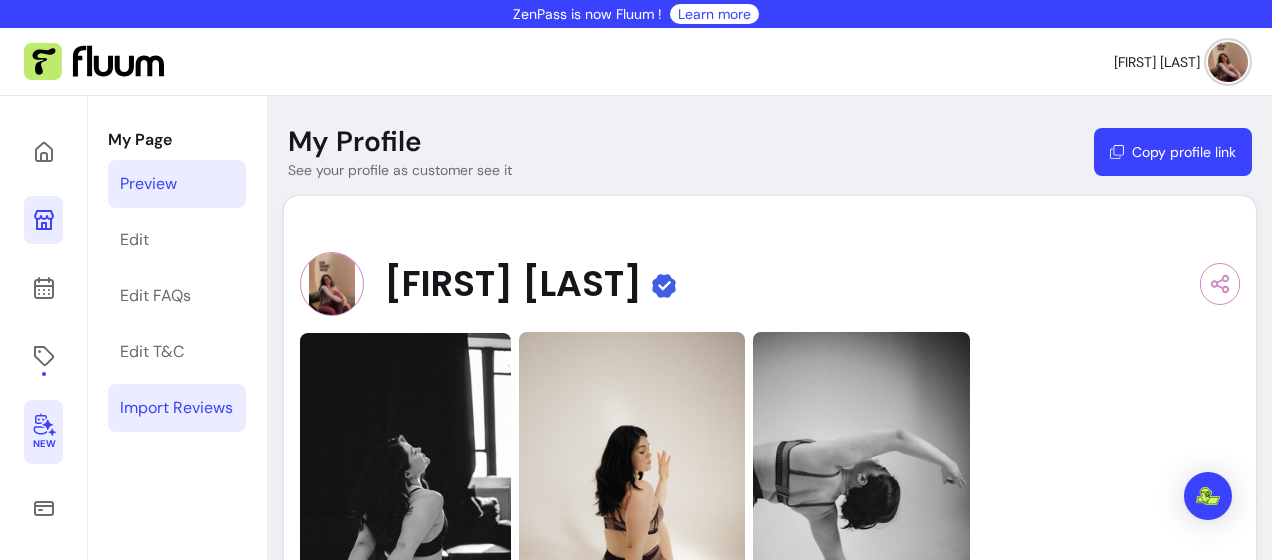 click on "Import Reviews" at bounding box center (176, 408) 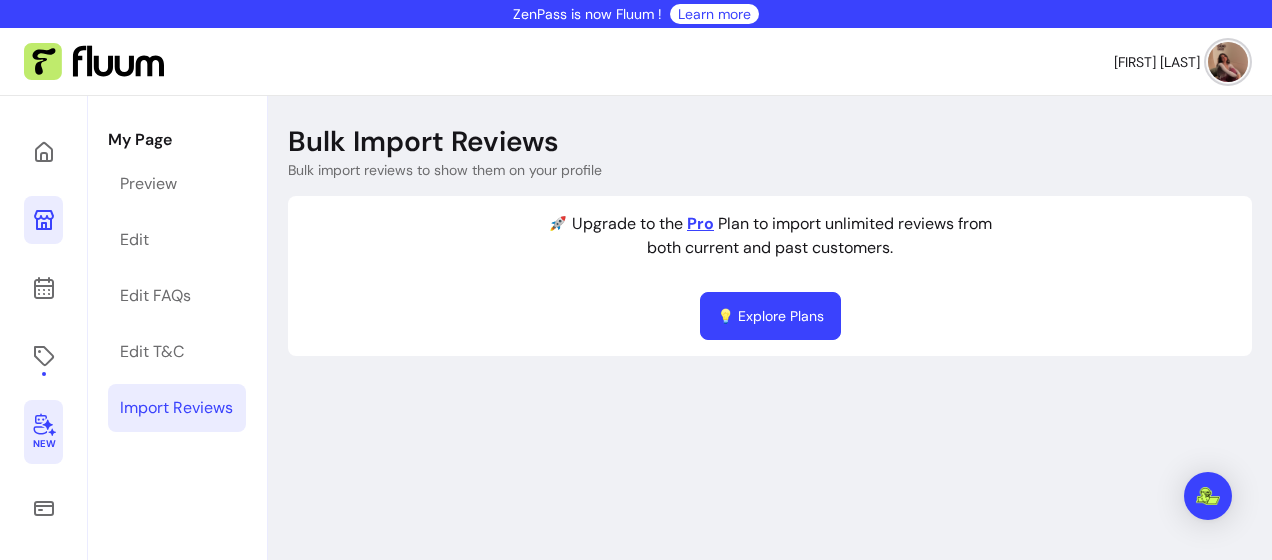 click on "💡 Explore Plans" at bounding box center (770, 316) 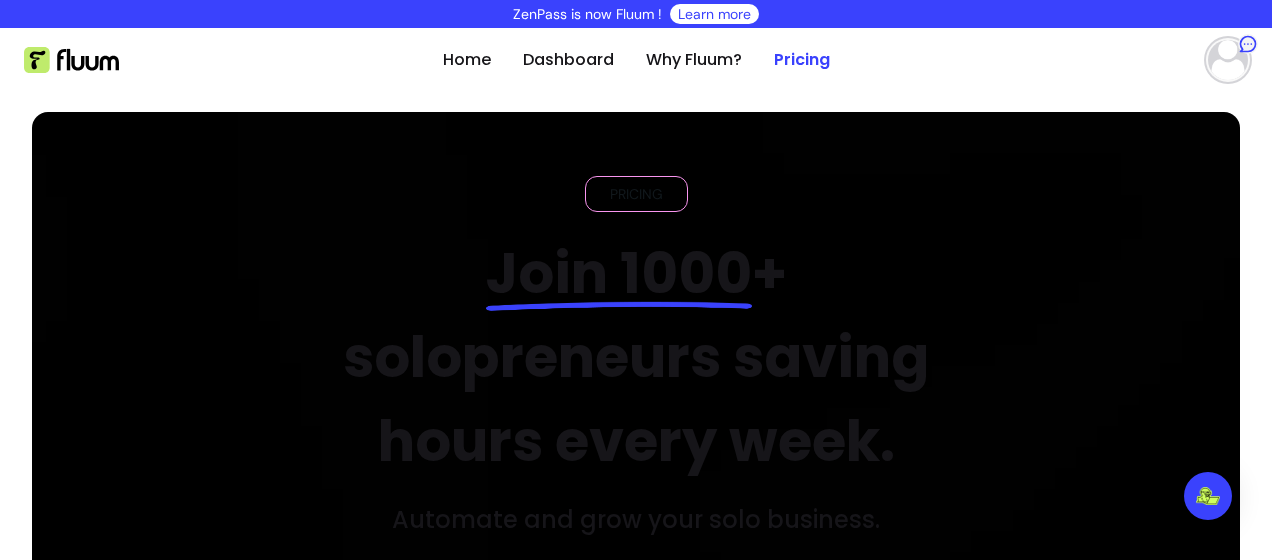 scroll, scrollTop: 0, scrollLeft: 0, axis: both 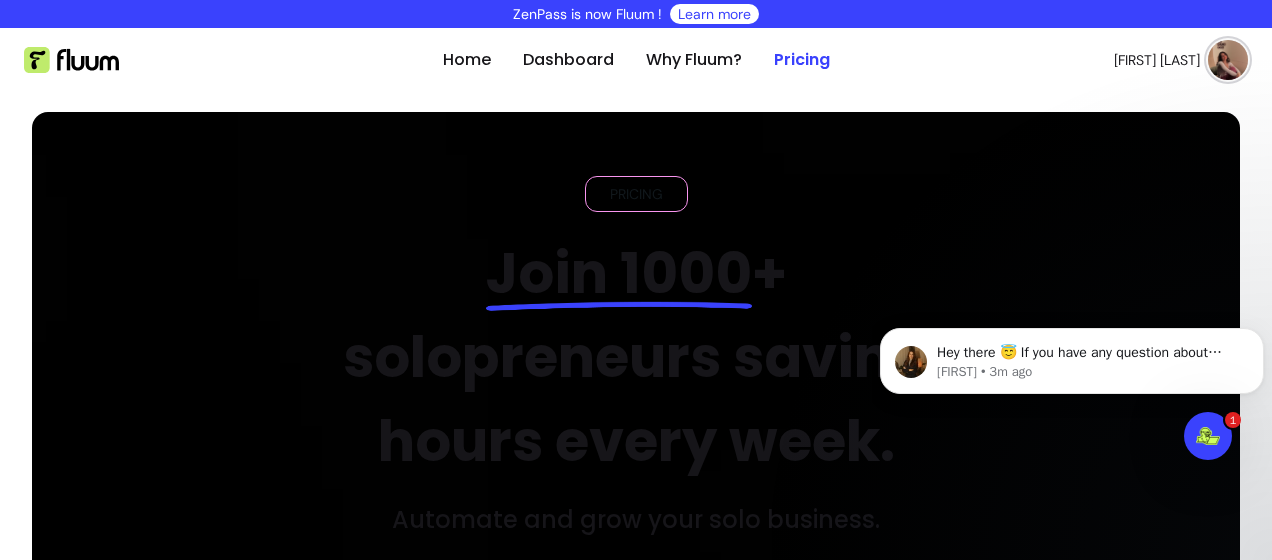 click on "Learn more" at bounding box center (714, 14) 